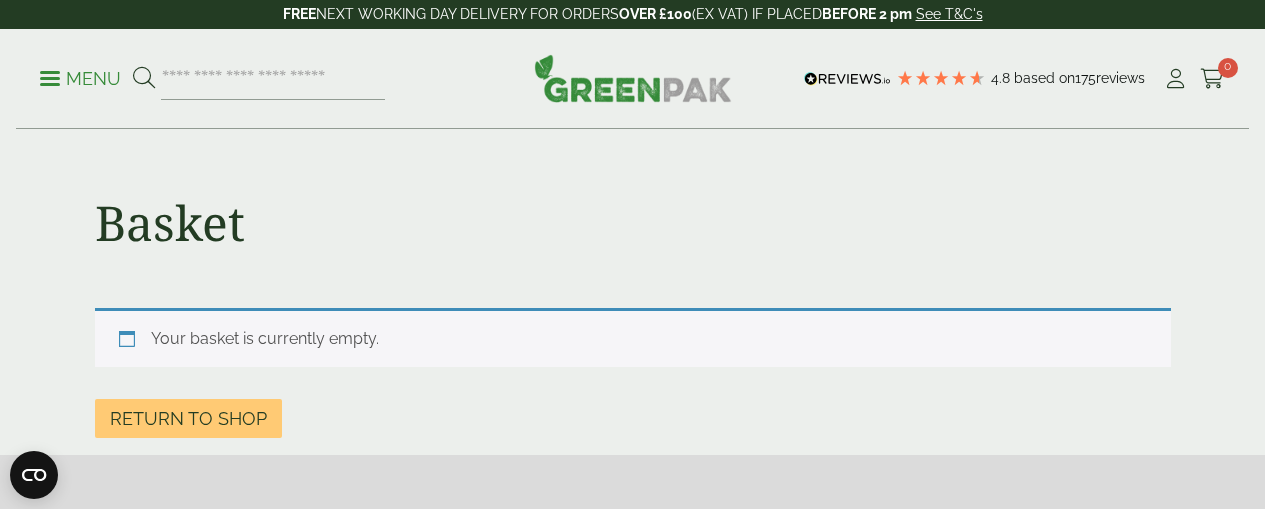 scroll, scrollTop: 0, scrollLeft: 0, axis: both 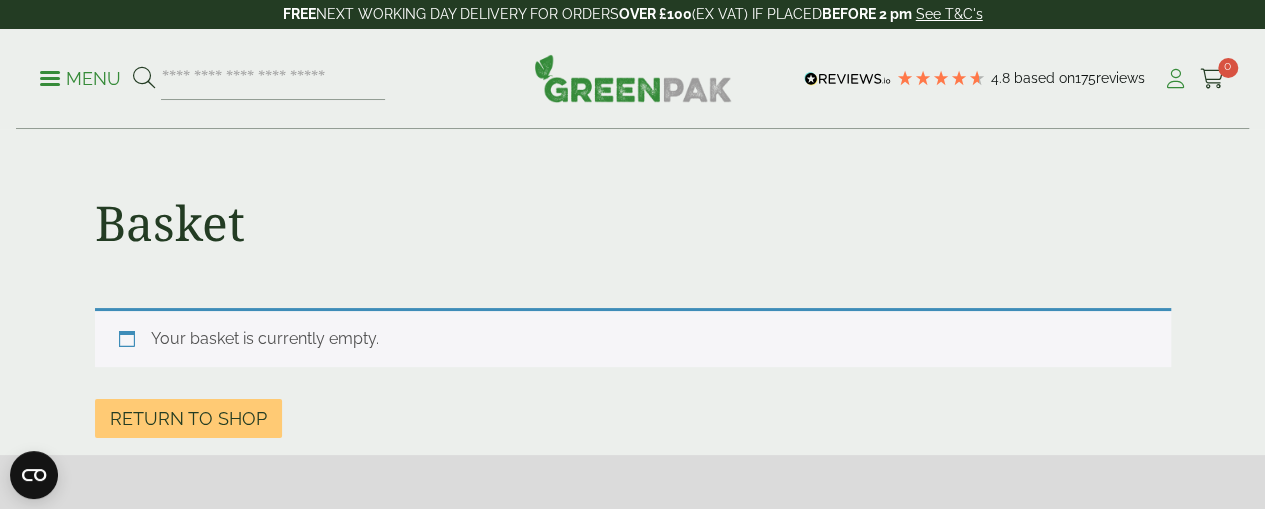 click at bounding box center (1175, 79) 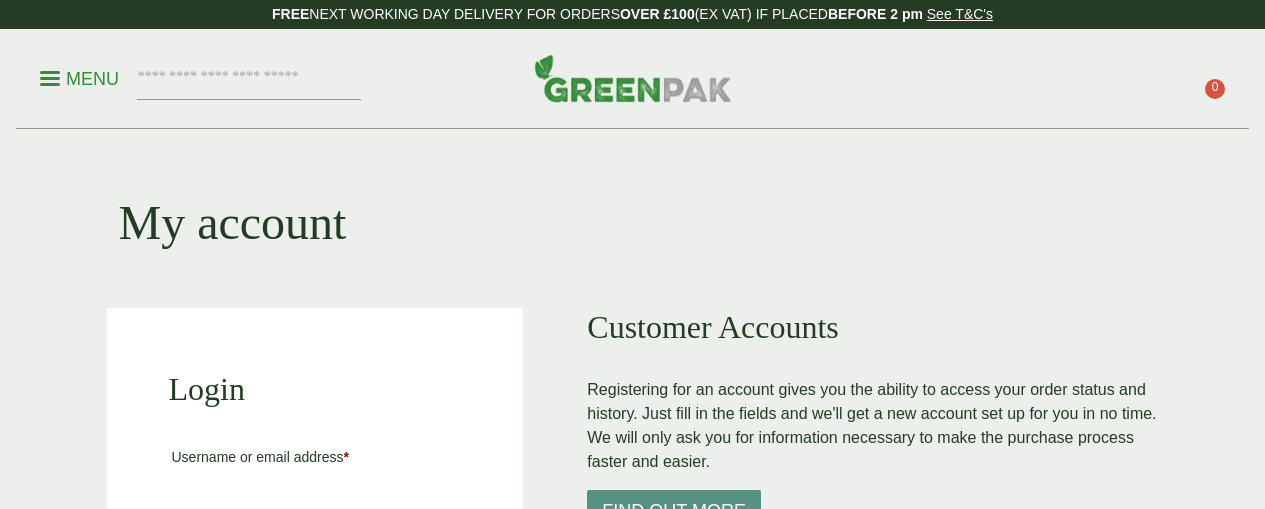 scroll, scrollTop: 0, scrollLeft: 0, axis: both 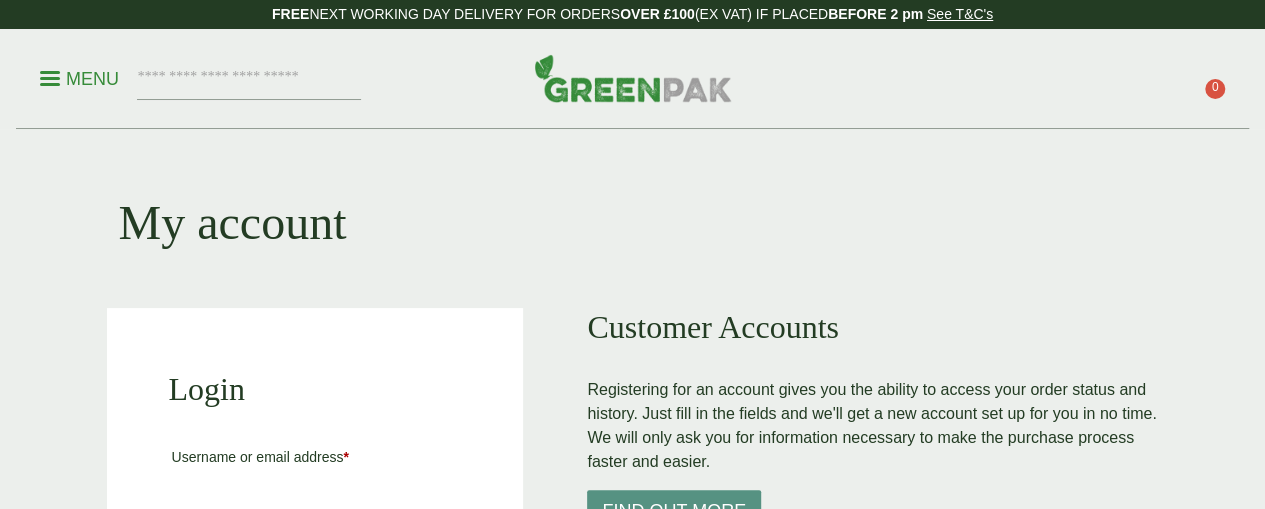 click on "Menu" at bounding box center [632, 79] 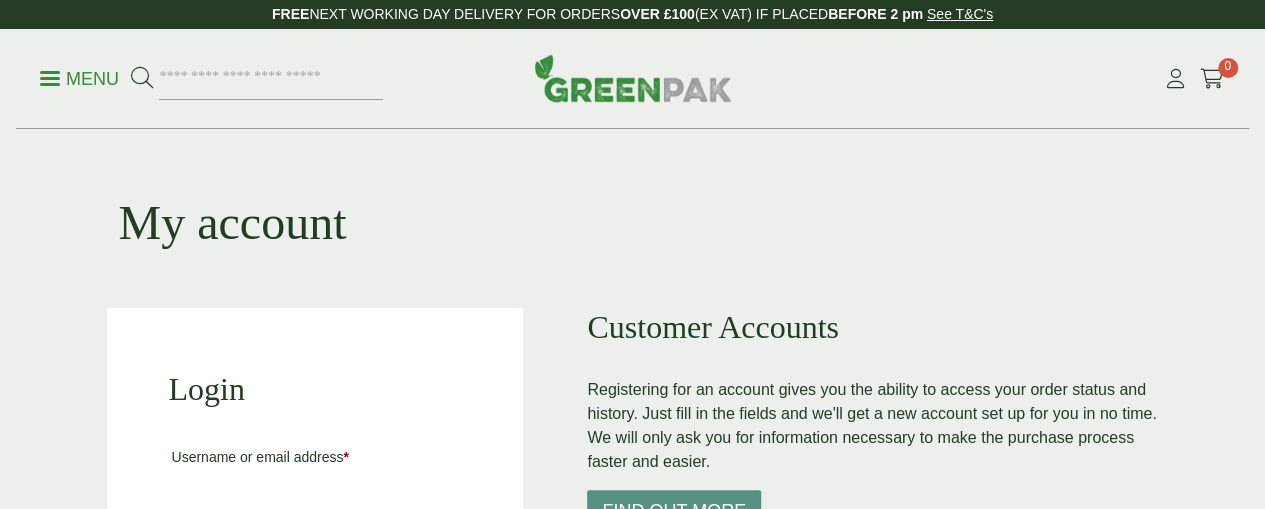 scroll, scrollTop: 0, scrollLeft: 0, axis: both 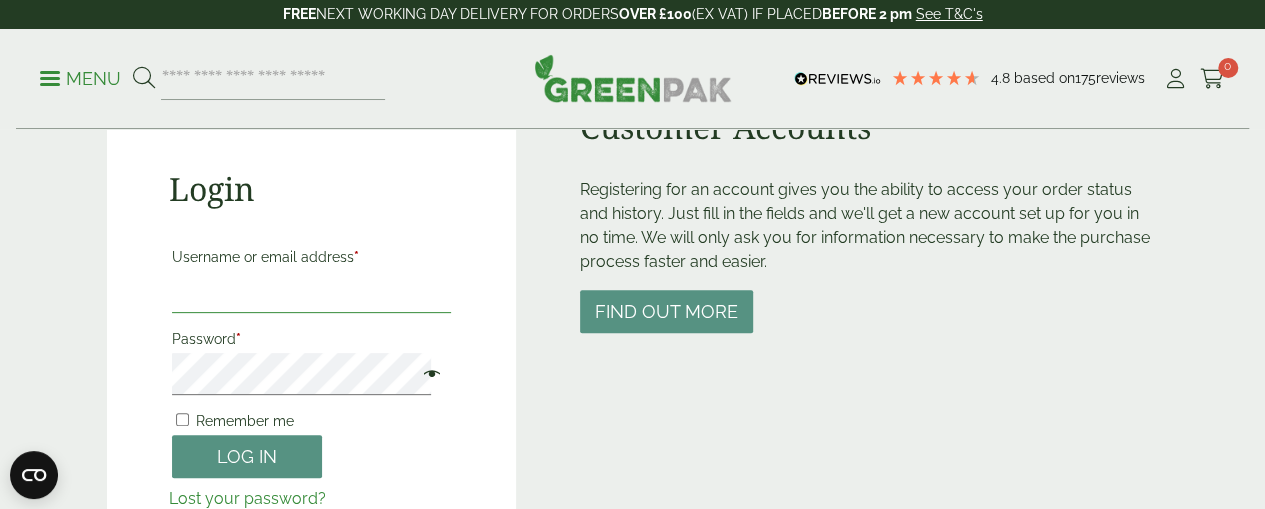 click on "Username or email address  *" at bounding box center (312, 292) 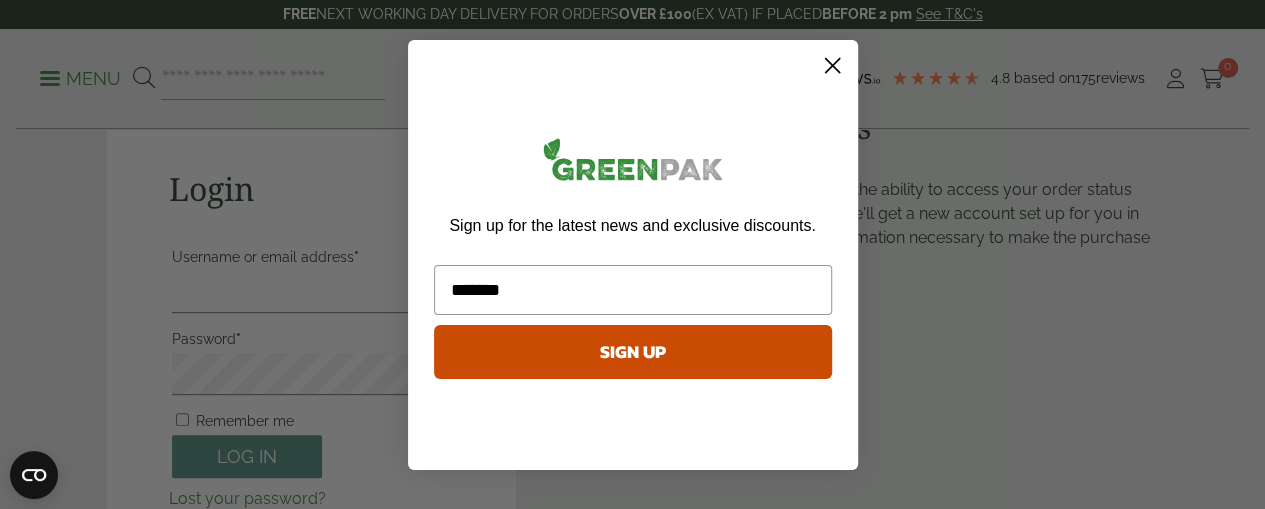 type on "**********" 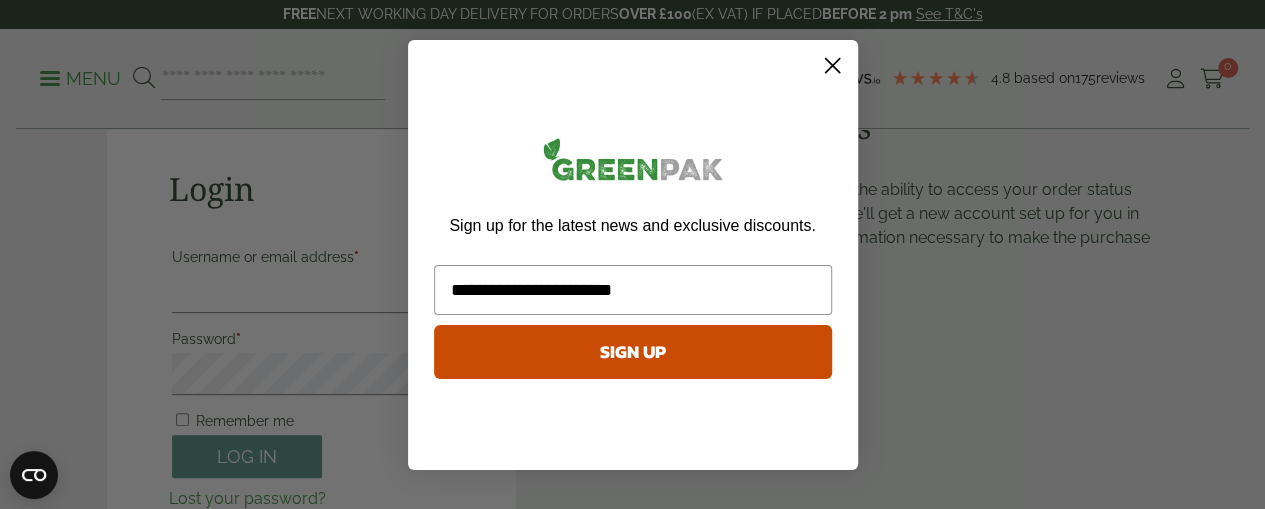 click 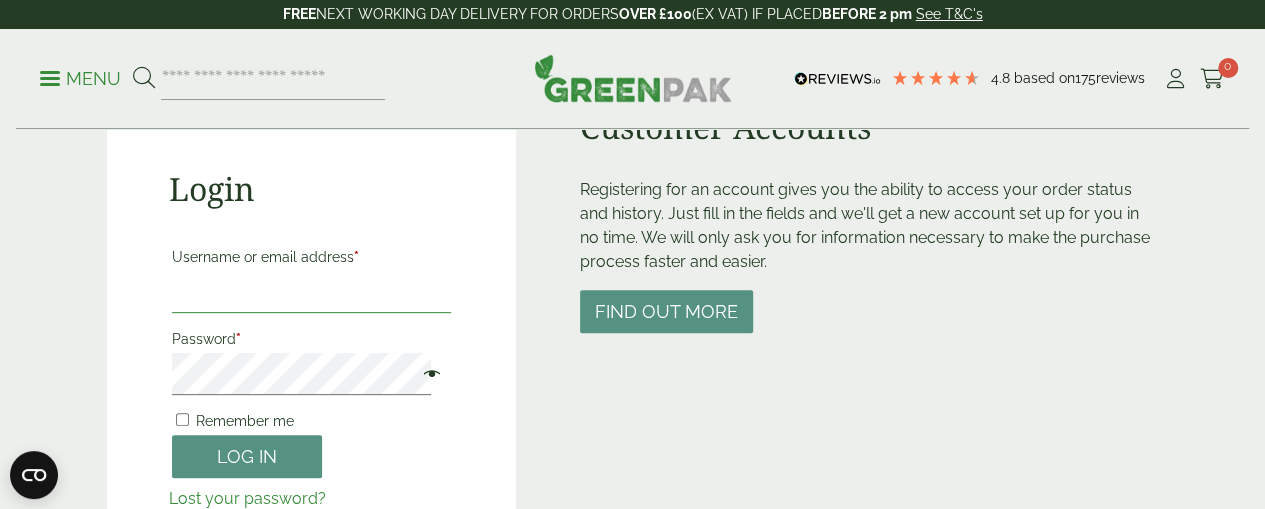 click on "Username or email address  *" at bounding box center [312, 292] 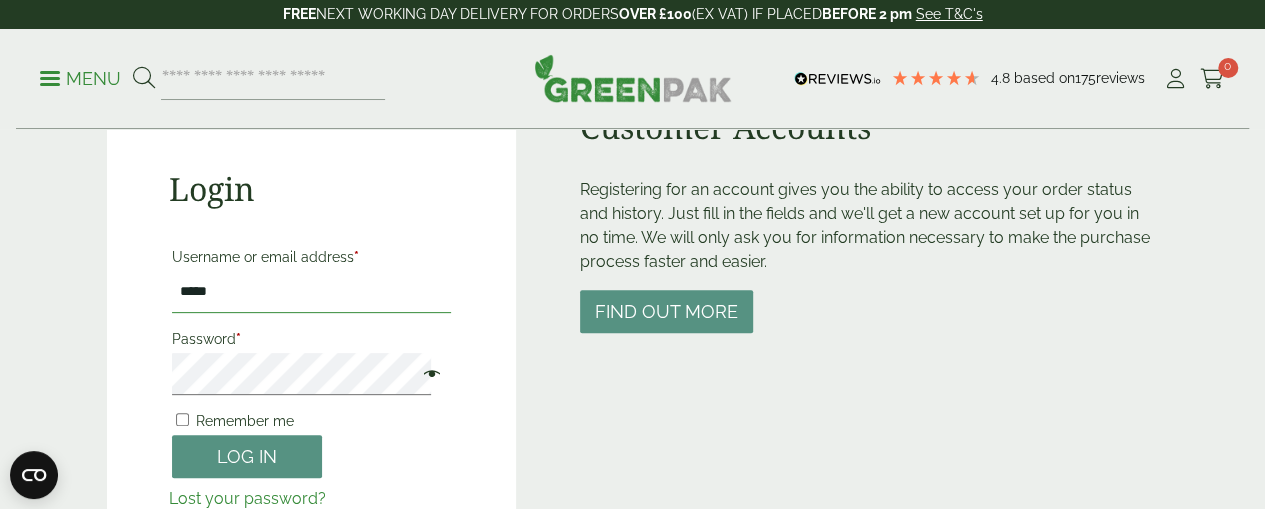 type on "**********" 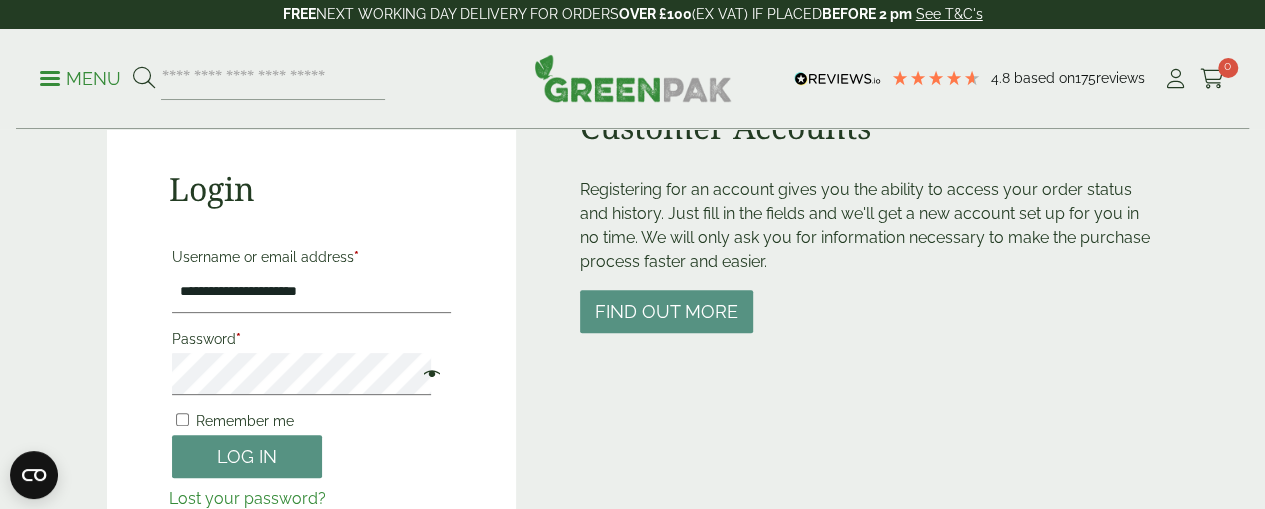 click on "Remember me" at bounding box center (245, 421) 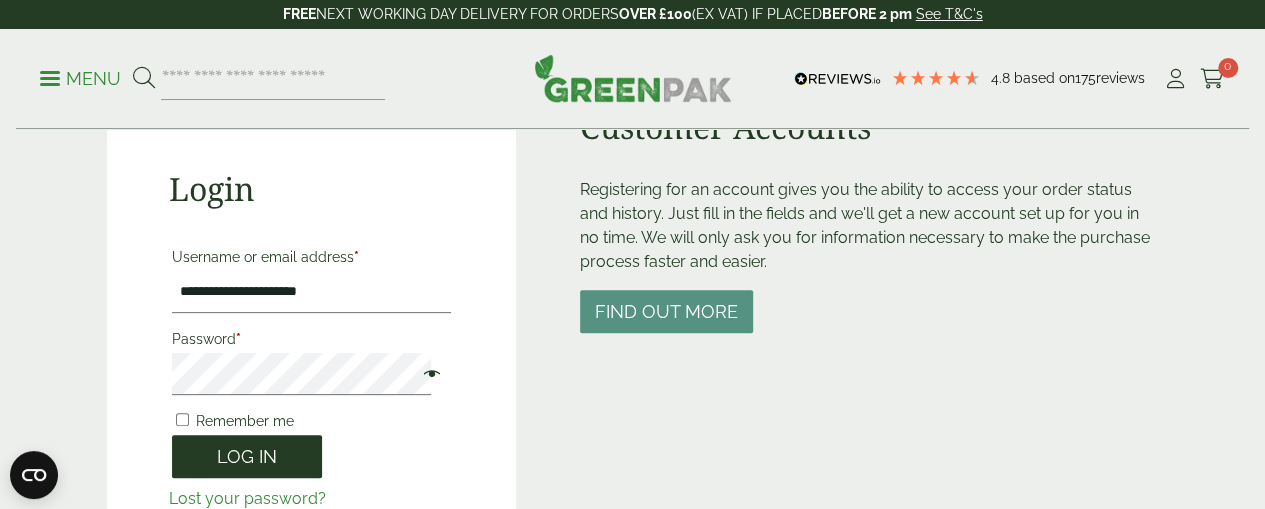 click on "Log in" at bounding box center (247, 456) 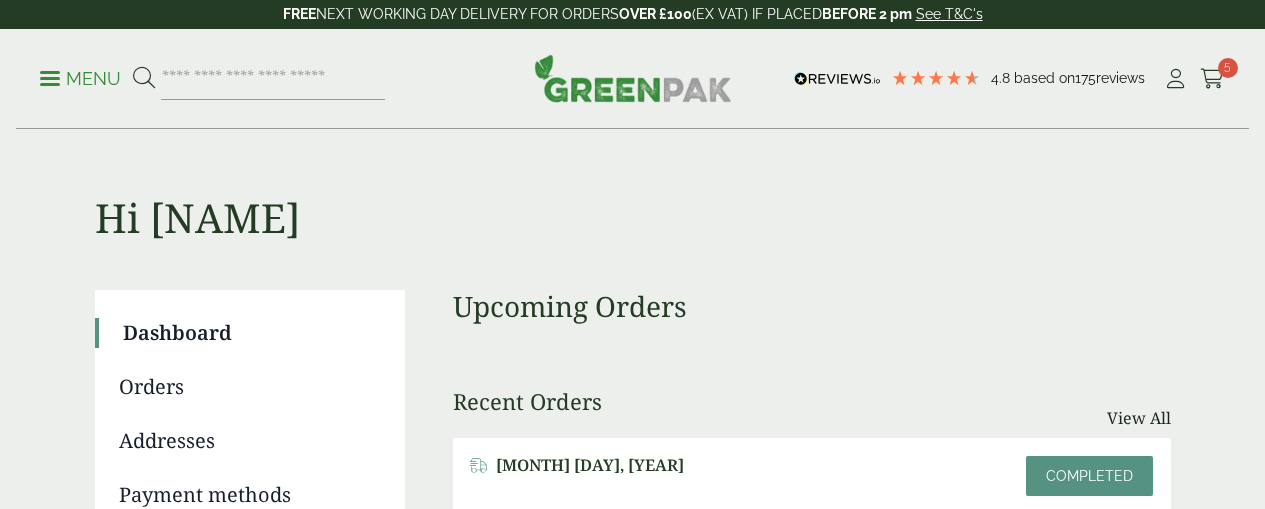 scroll, scrollTop: 0, scrollLeft: 0, axis: both 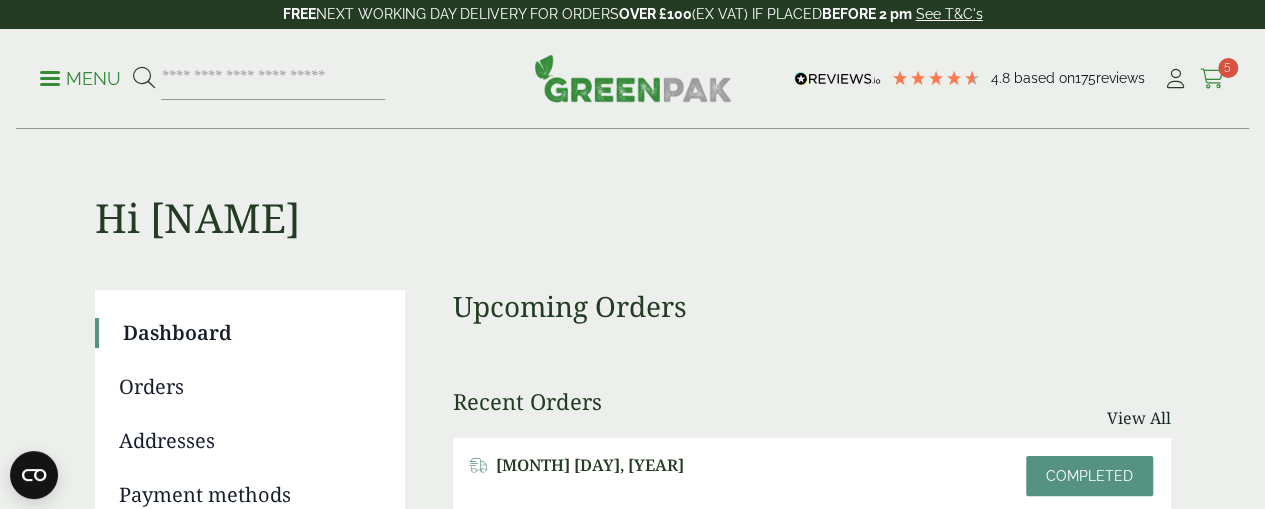 click at bounding box center (1212, 79) 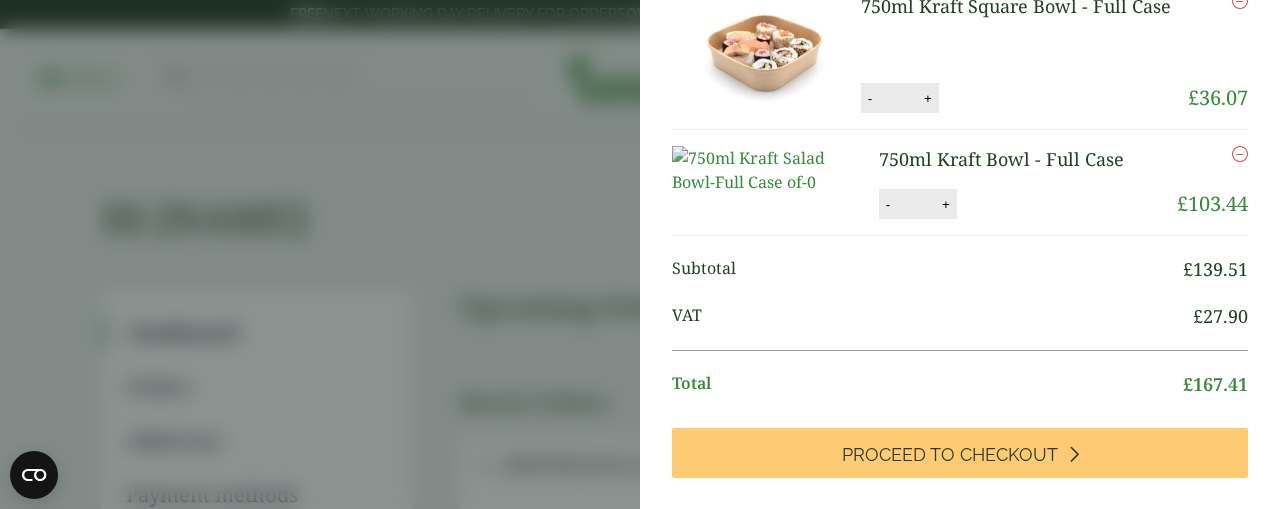 scroll, scrollTop: 400, scrollLeft: 0, axis: vertical 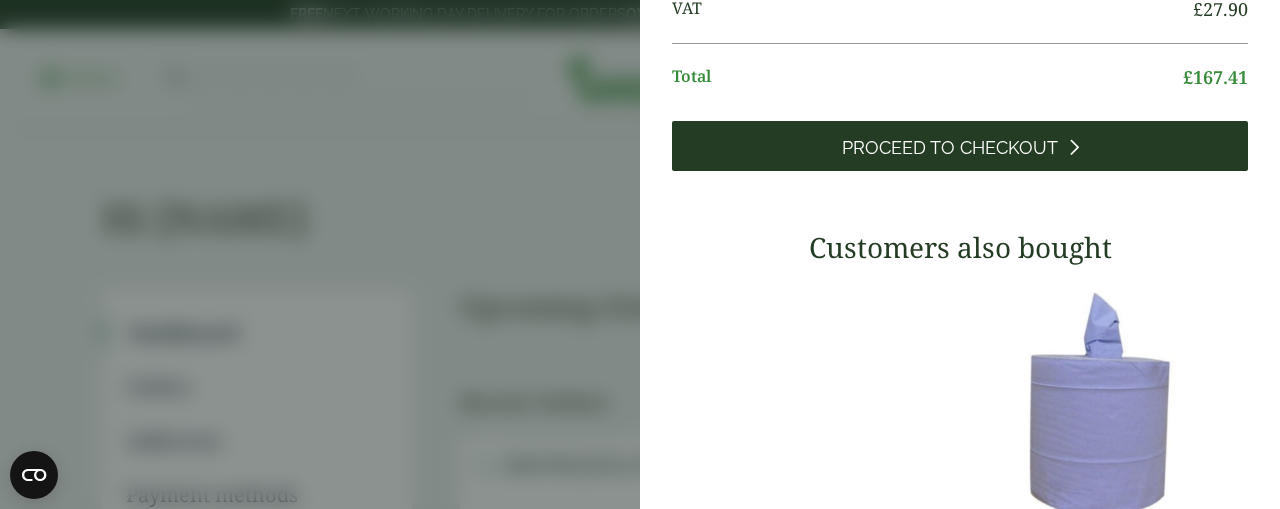 click on "Proceed to Checkout" at bounding box center [950, 148] 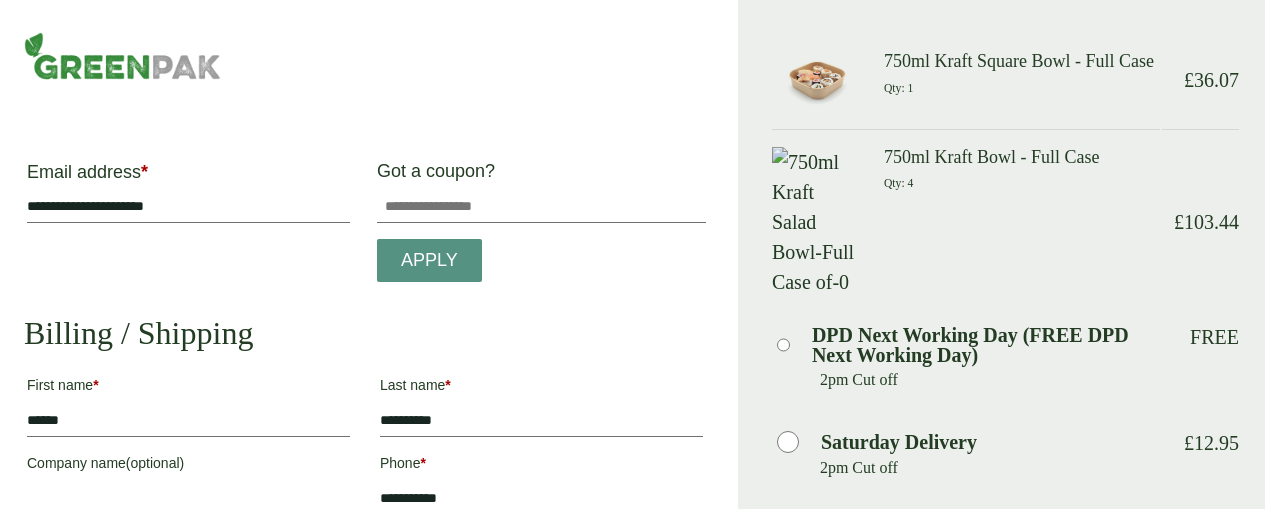 scroll, scrollTop: 0, scrollLeft: 0, axis: both 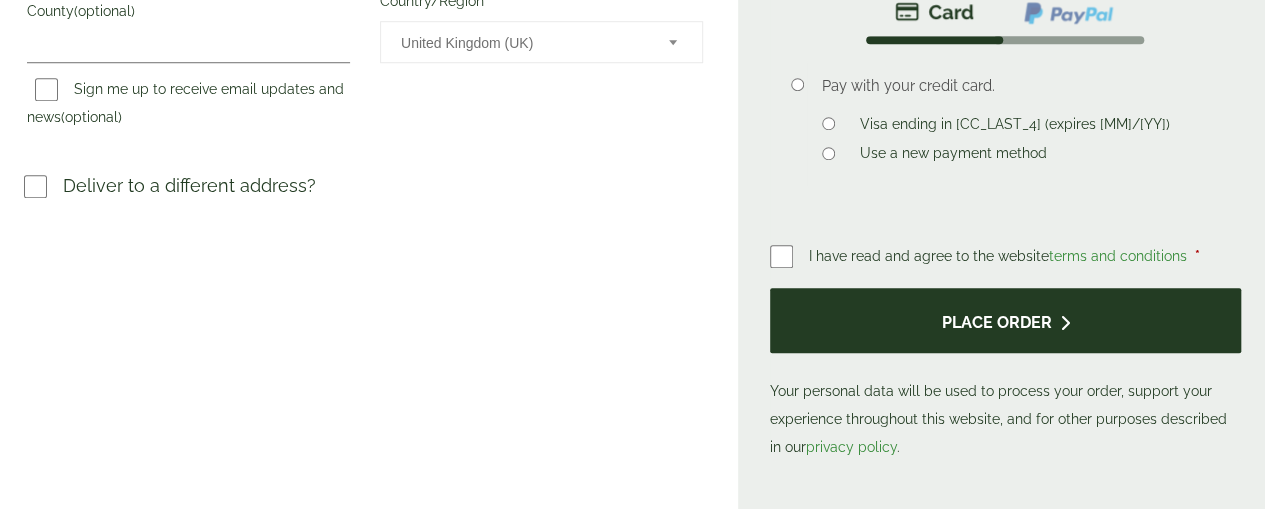 click on "Place order" at bounding box center (1005, 320) 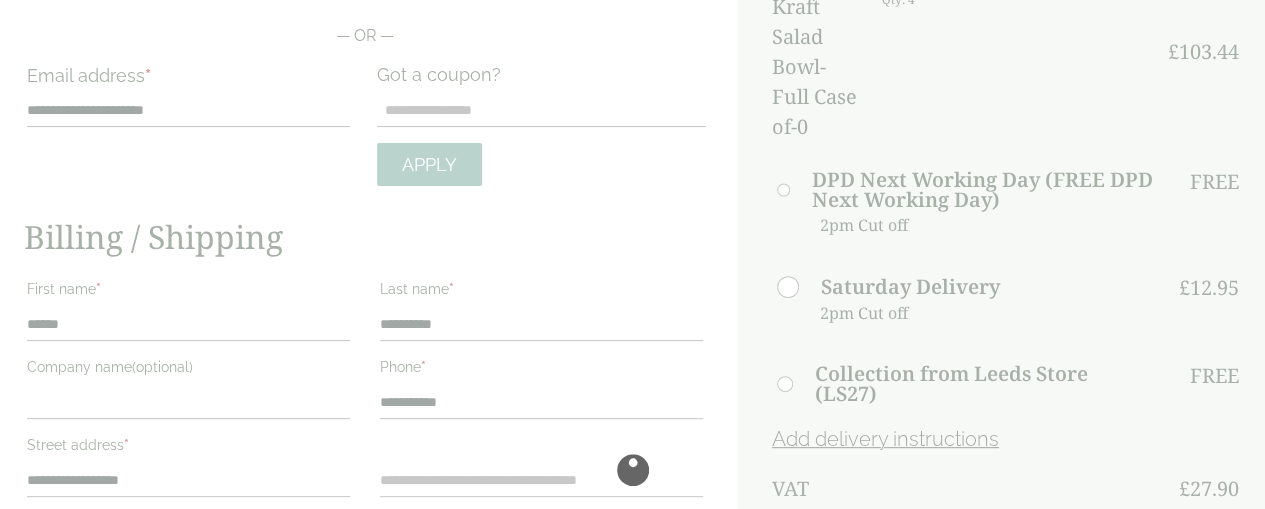 scroll, scrollTop: 300, scrollLeft: 0, axis: vertical 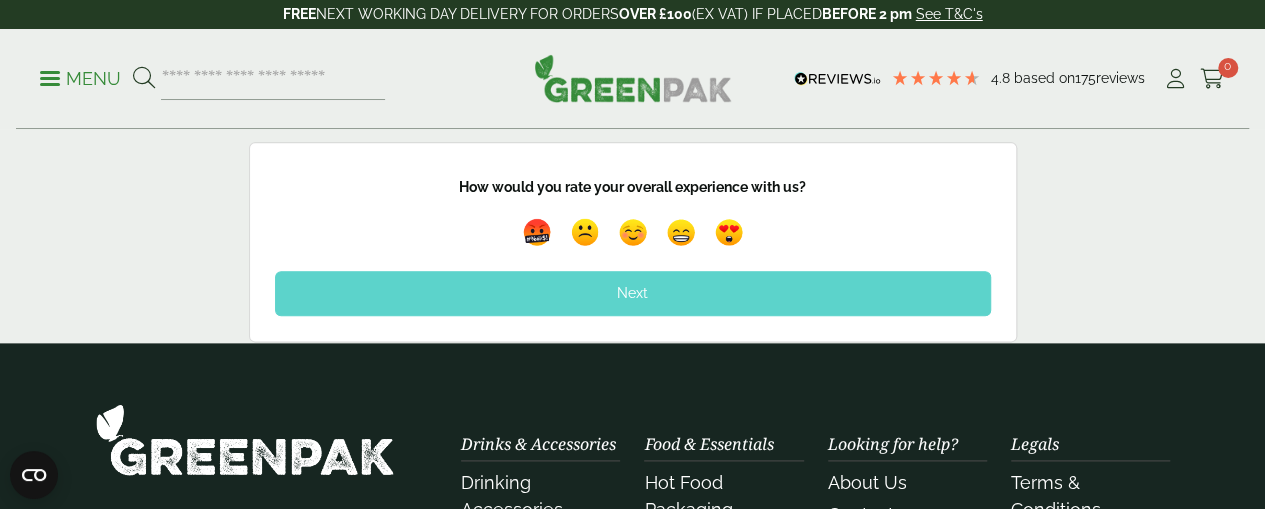 click on "Next" at bounding box center (633, 293) 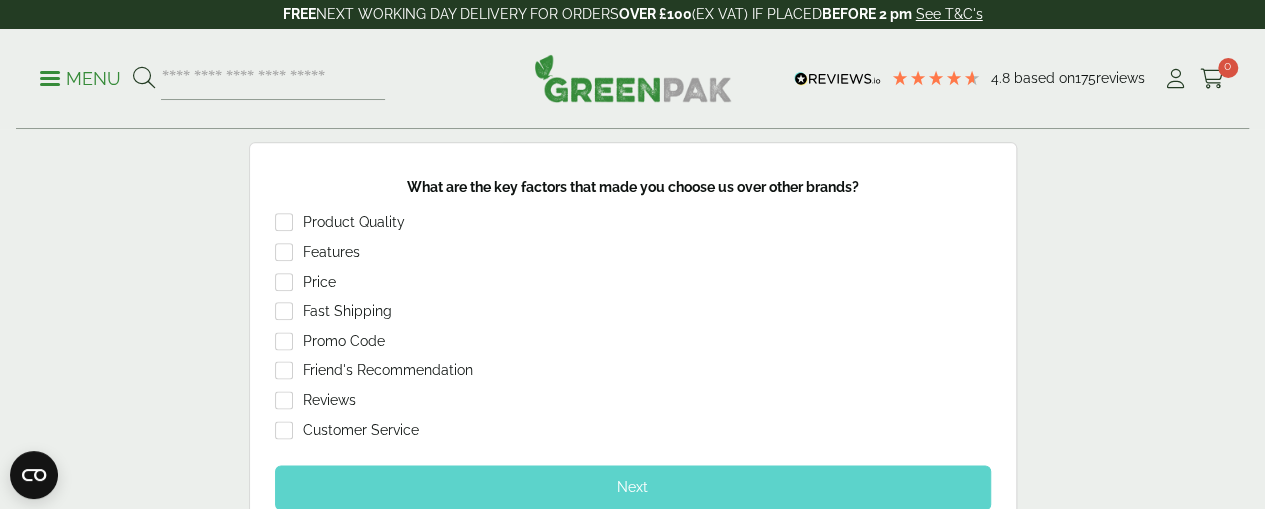 scroll, scrollTop: 1300, scrollLeft: 0, axis: vertical 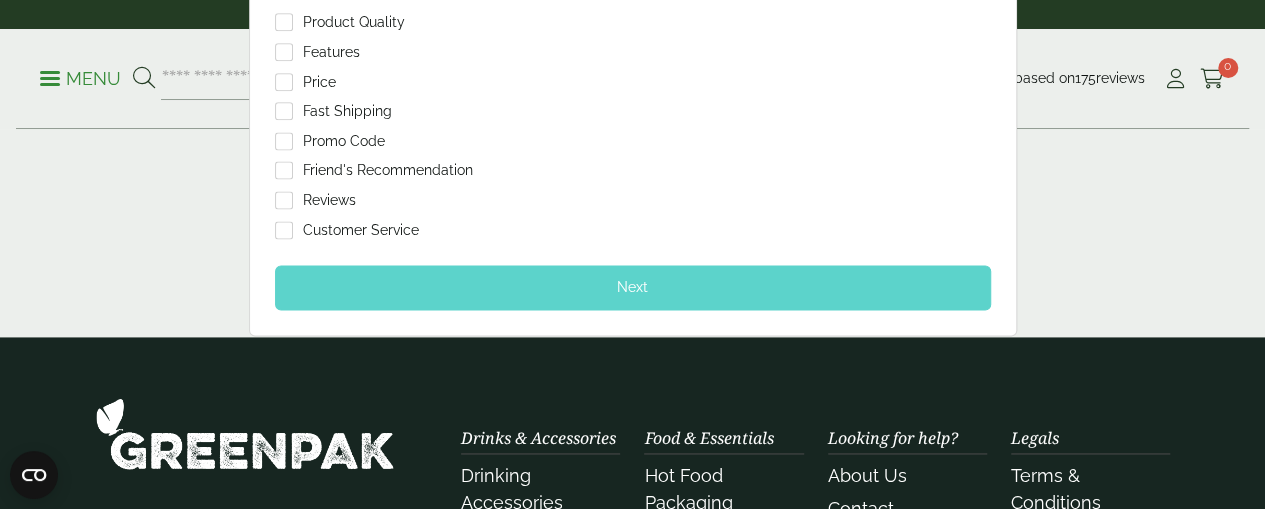 click on "Next" at bounding box center [633, 287] 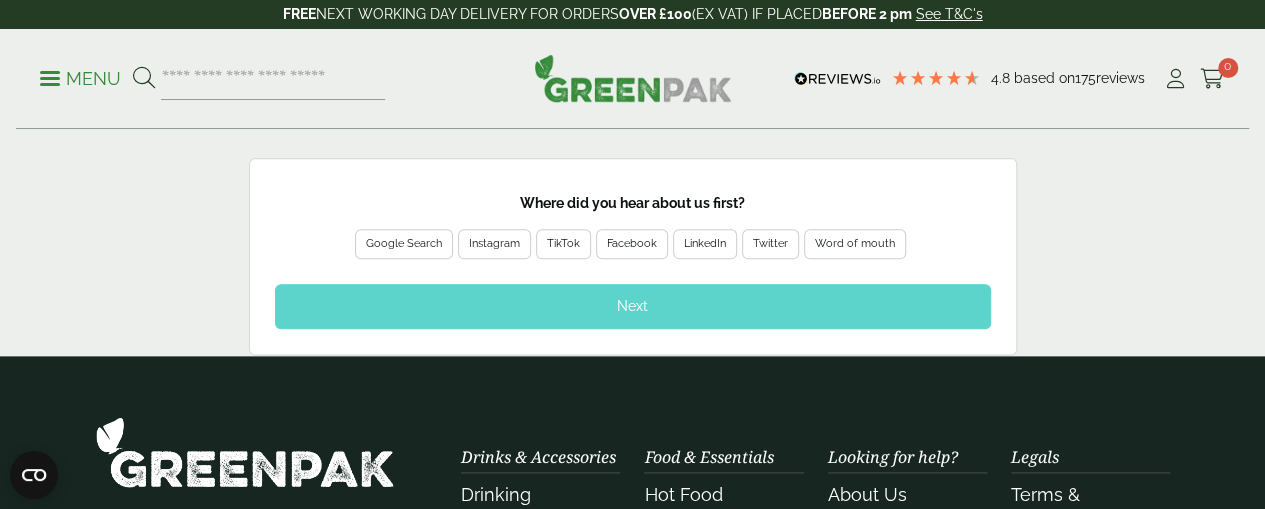 scroll, scrollTop: 1100, scrollLeft: 0, axis: vertical 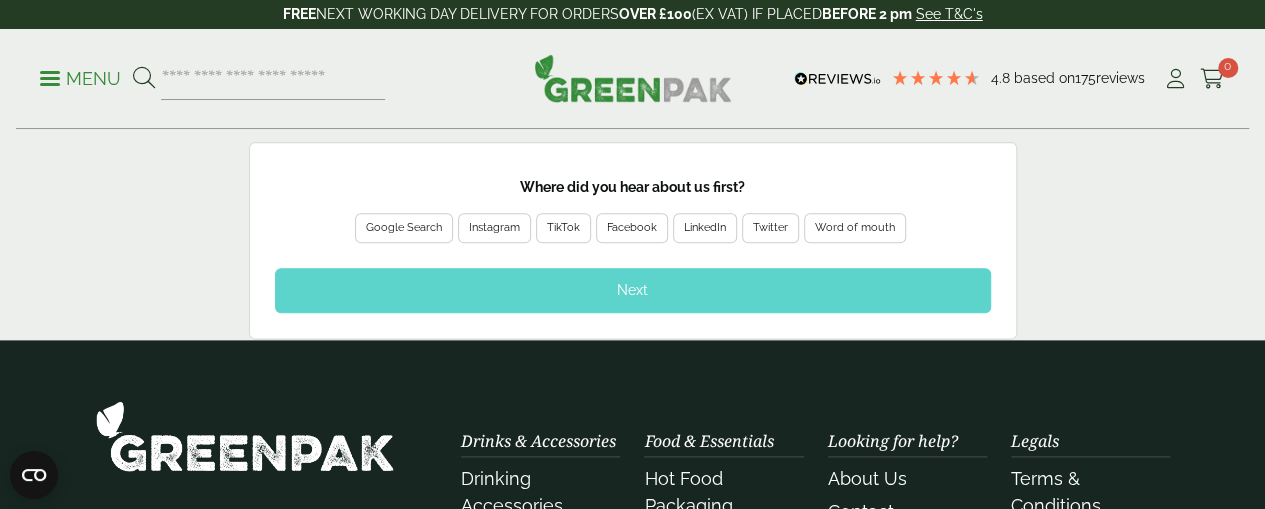 click on "Next" at bounding box center (633, 290) 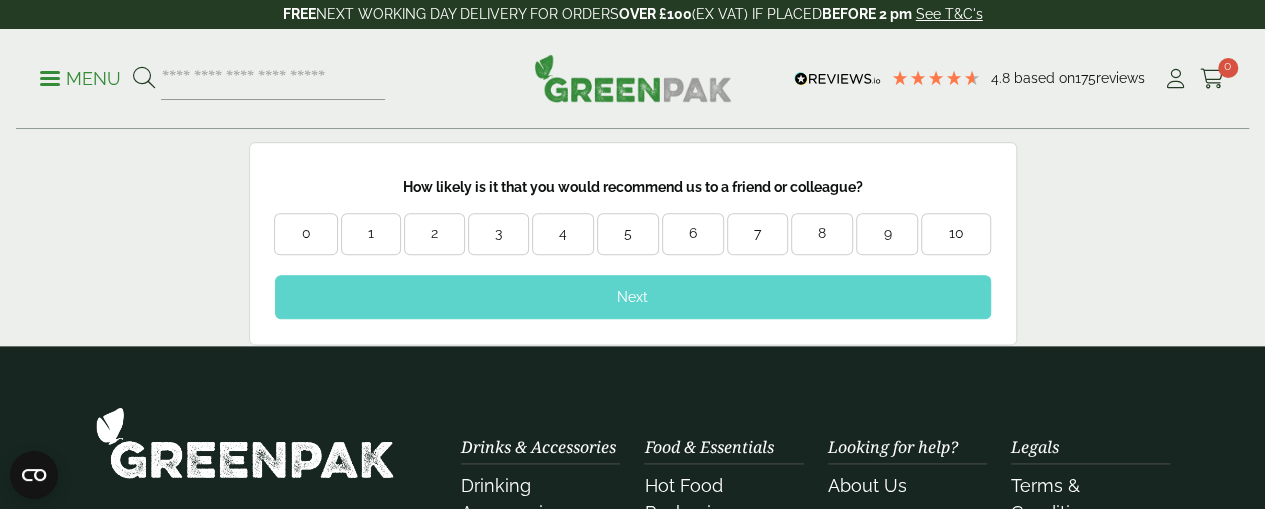 click on "10" at bounding box center [955, 234] 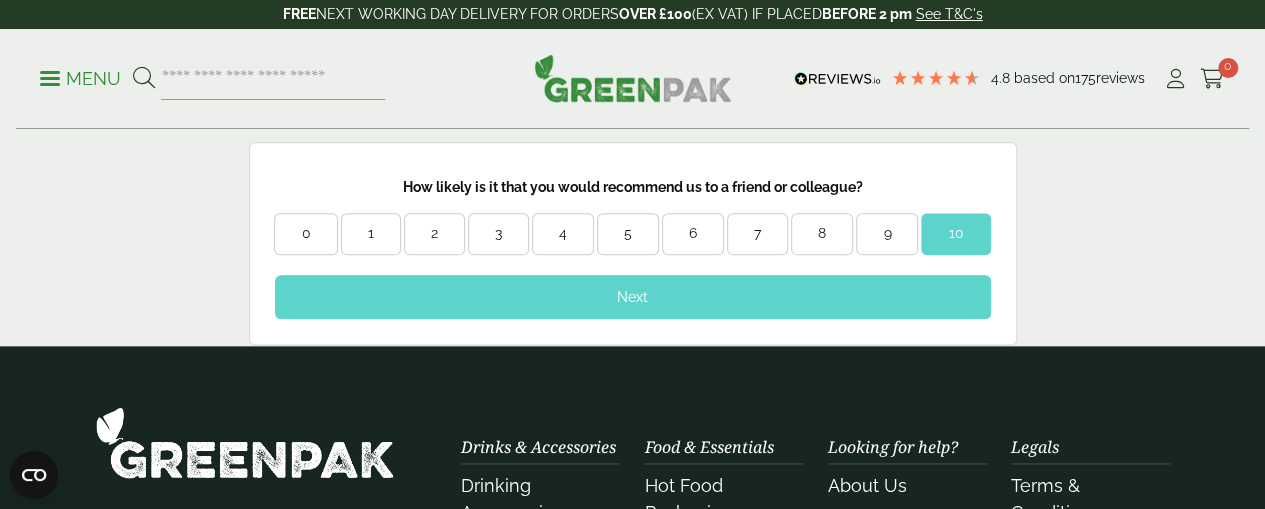 click on "Next" at bounding box center [633, 297] 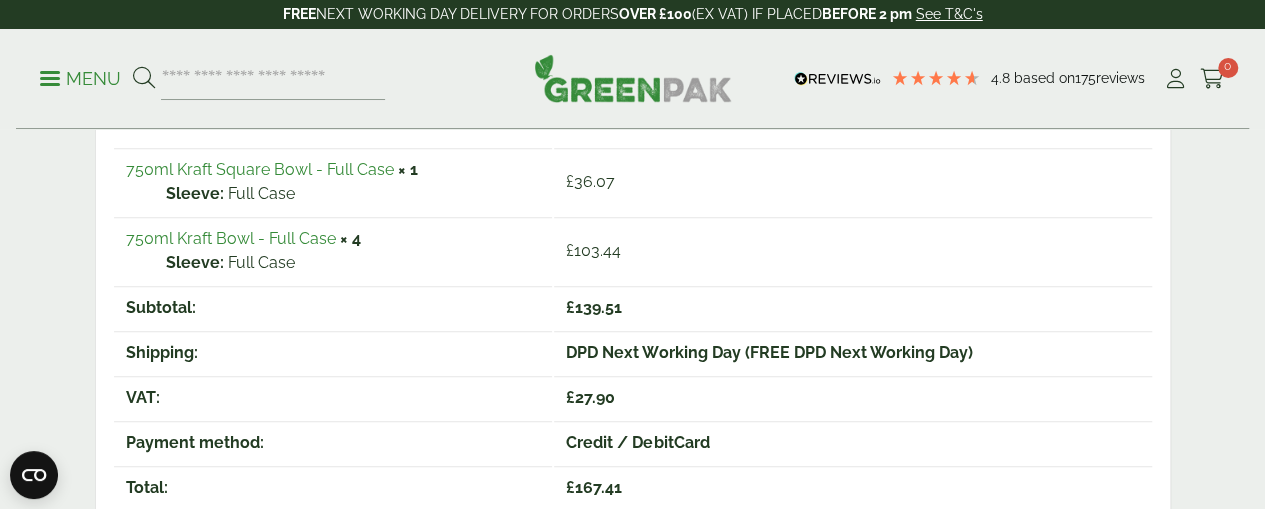 scroll, scrollTop: 200, scrollLeft: 0, axis: vertical 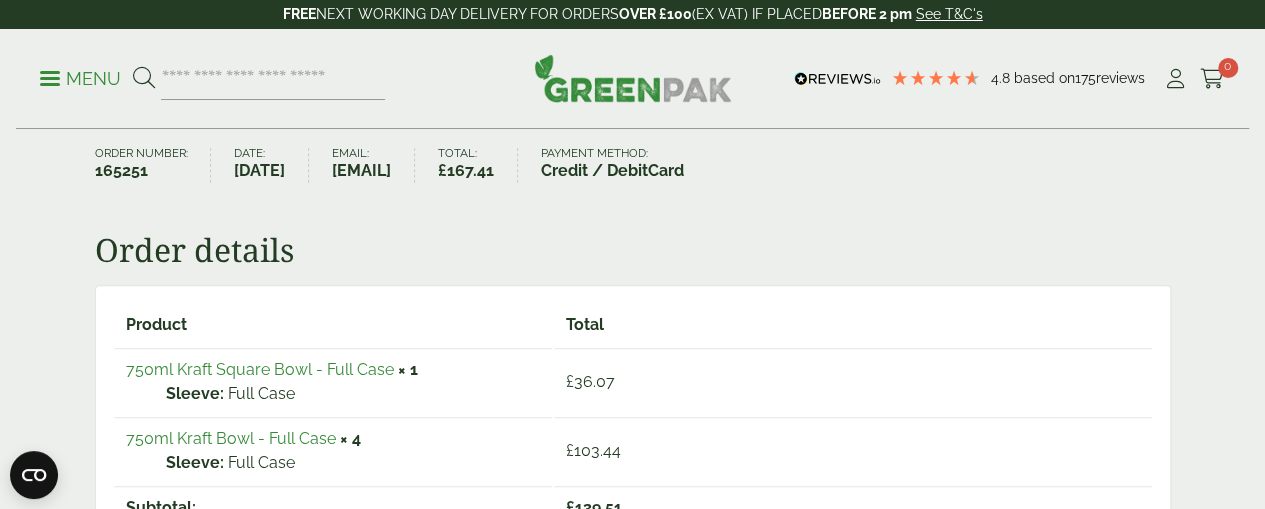 click on "Credit / DebitCard" at bounding box center [612, 171] 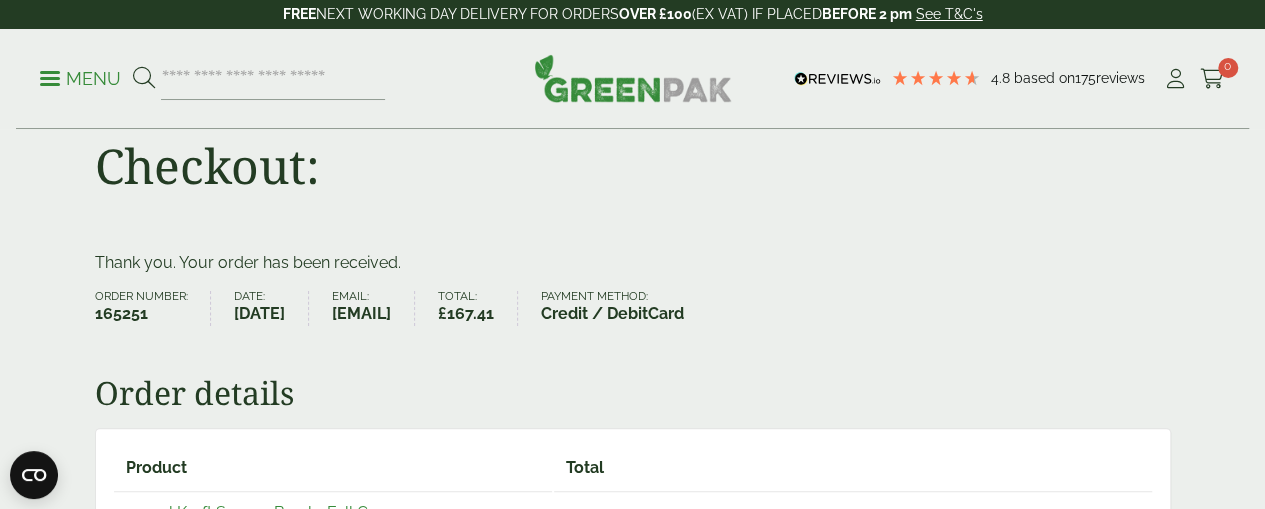 scroll, scrollTop: 0, scrollLeft: 0, axis: both 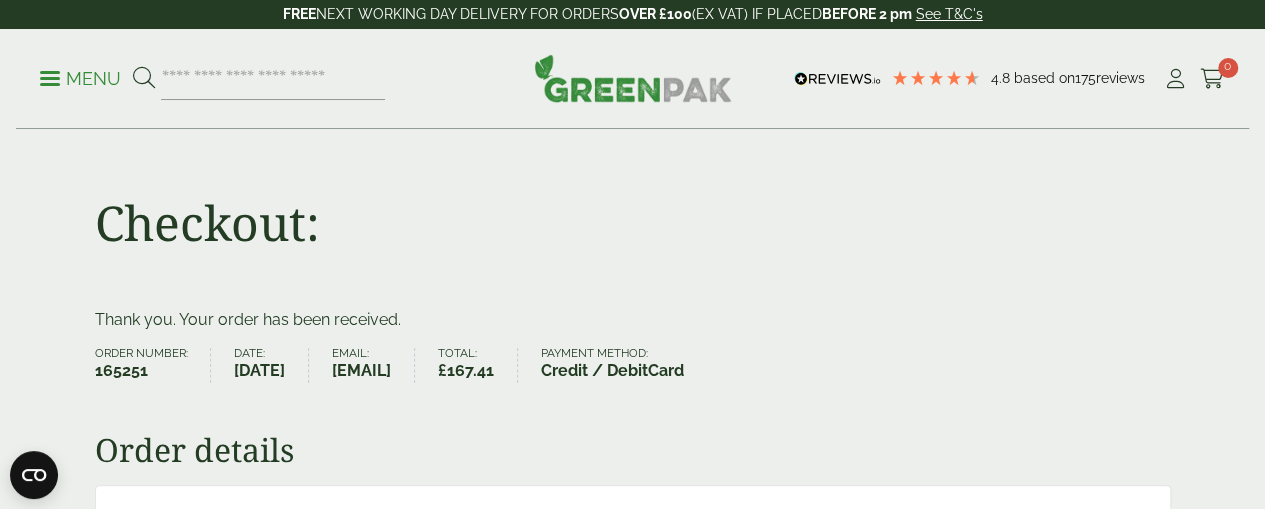 click on "Checkout:" at bounding box center (633, 219) 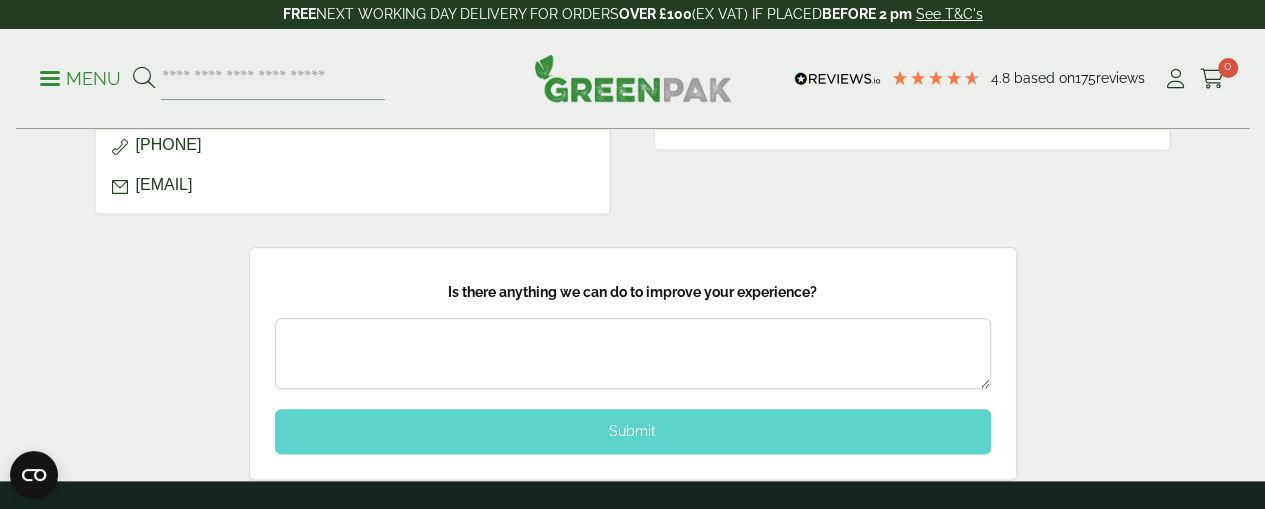 scroll, scrollTop: 1100, scrollLeft: 0, axis: vertical 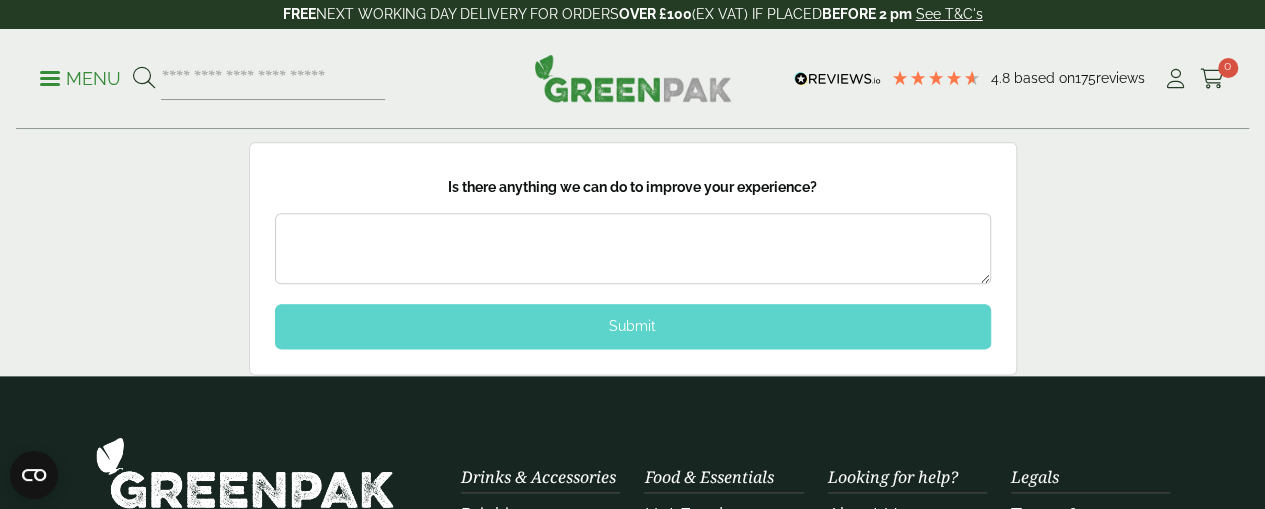click on "Submit" at bounding box center [633, 326] 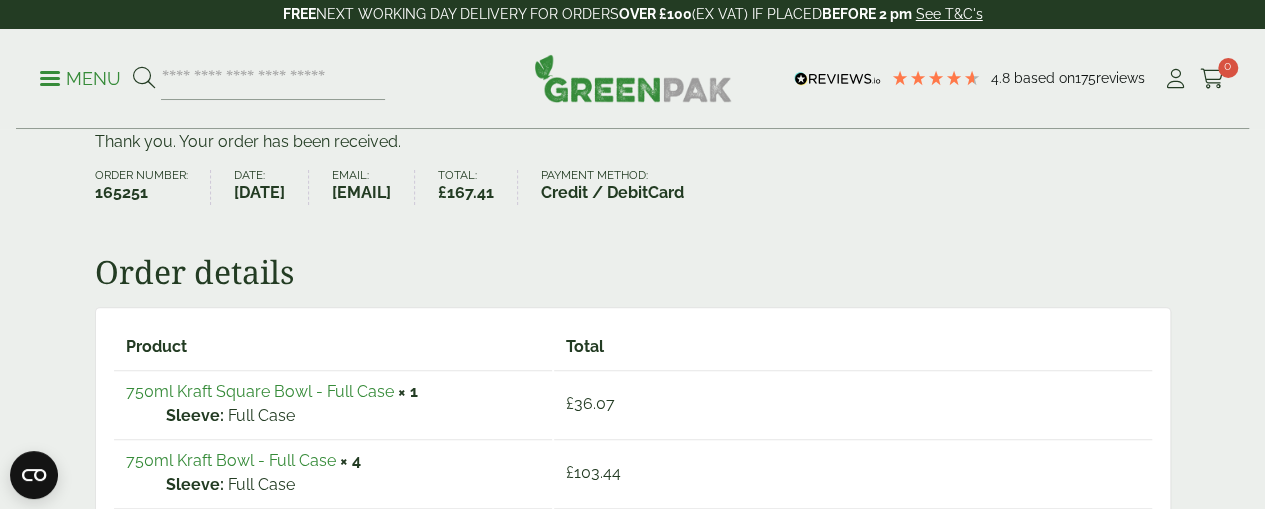 scroll, scrollTop: 0, scrollLeft: 0, axis: both 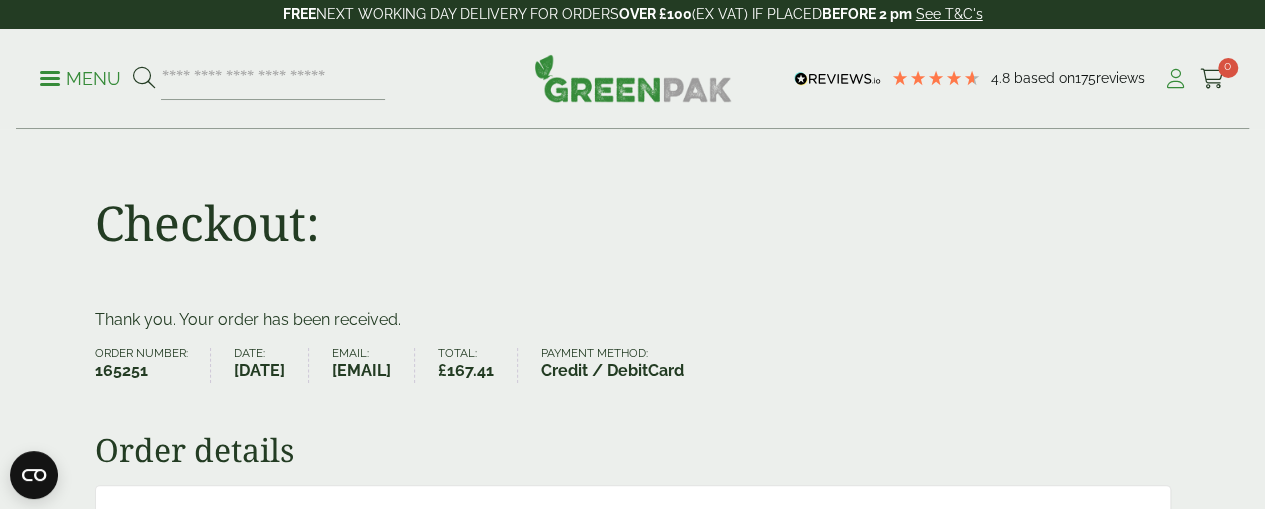 click at bounding box center [1175, 79] 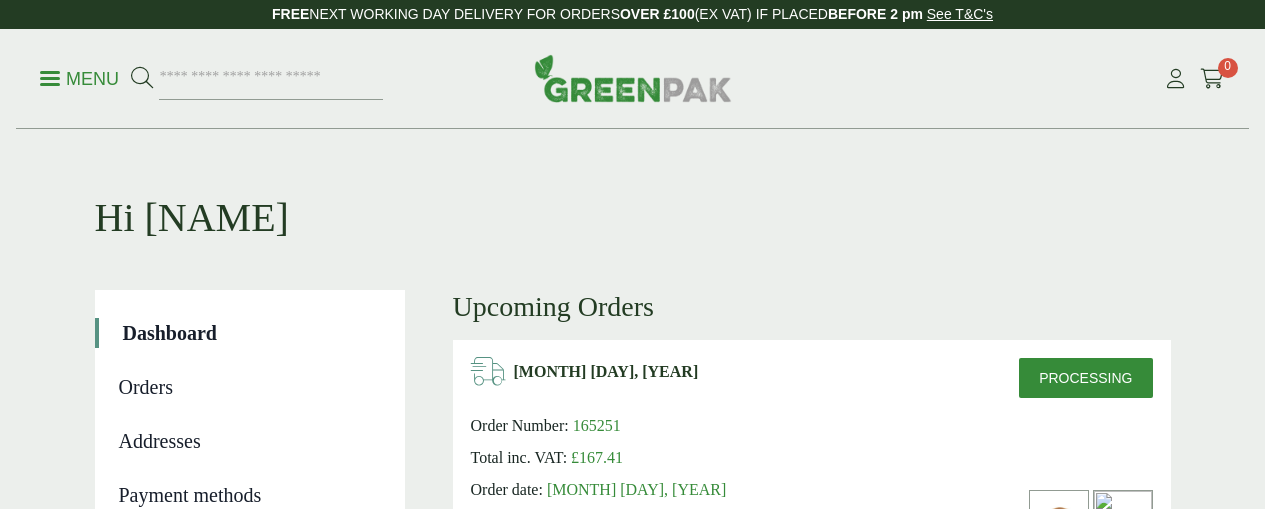 scroll, scrollTop: 0, scrollLeft: 0, axis: both 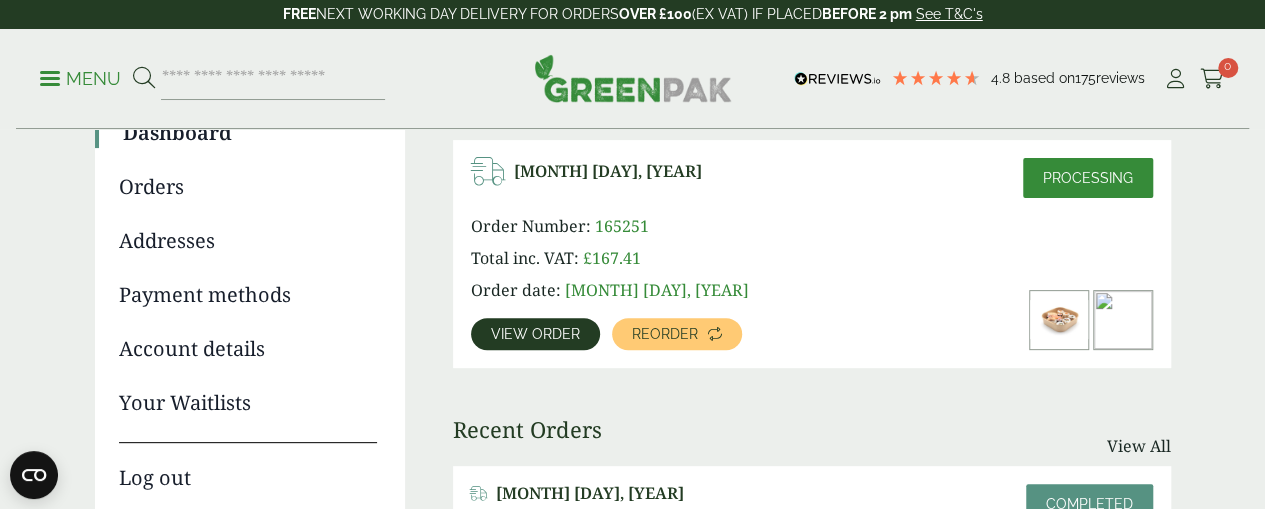 click on "Payment methods" at bounding box center [248, 295] 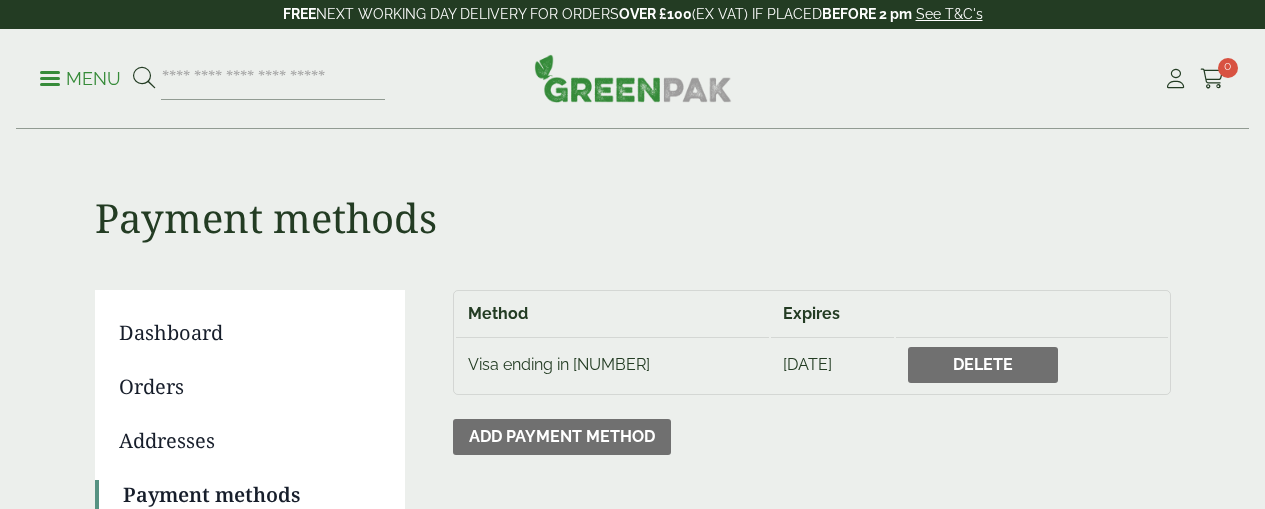 scroll, scrollTop: 0, scrollLeft: 0, axis: both 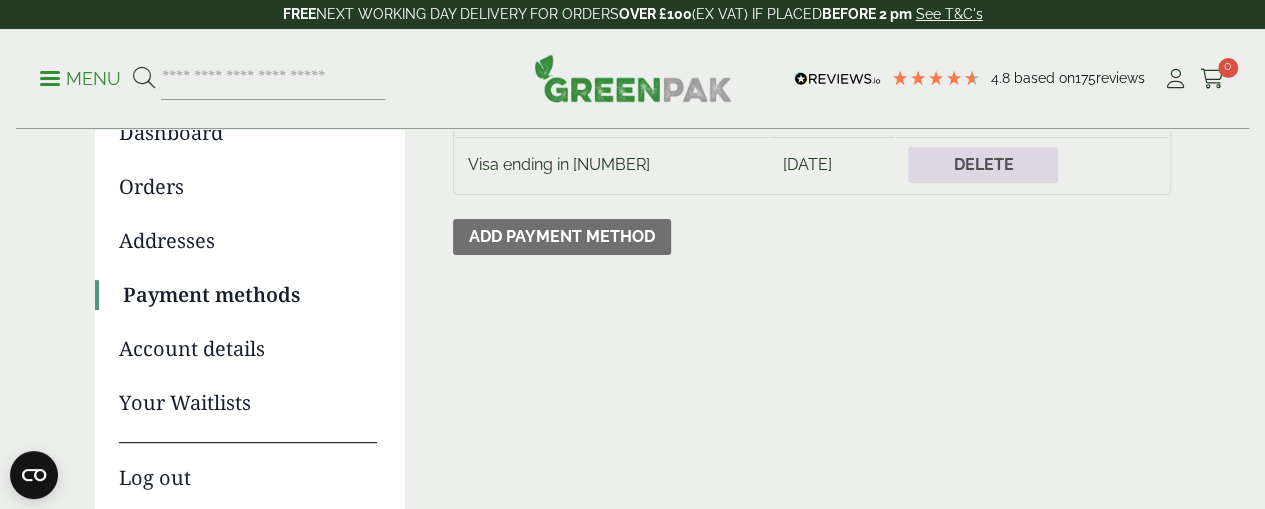 click on "Delete" at bounding box center (983, 165) 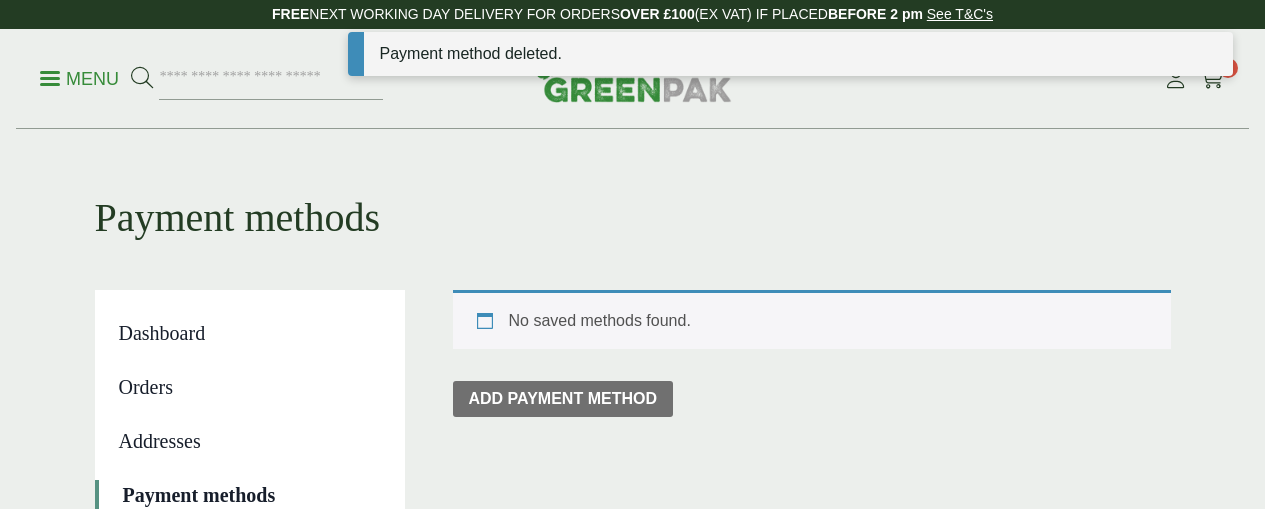 scroll, scrollTop: 0, scrollLeft: 0, axis: both 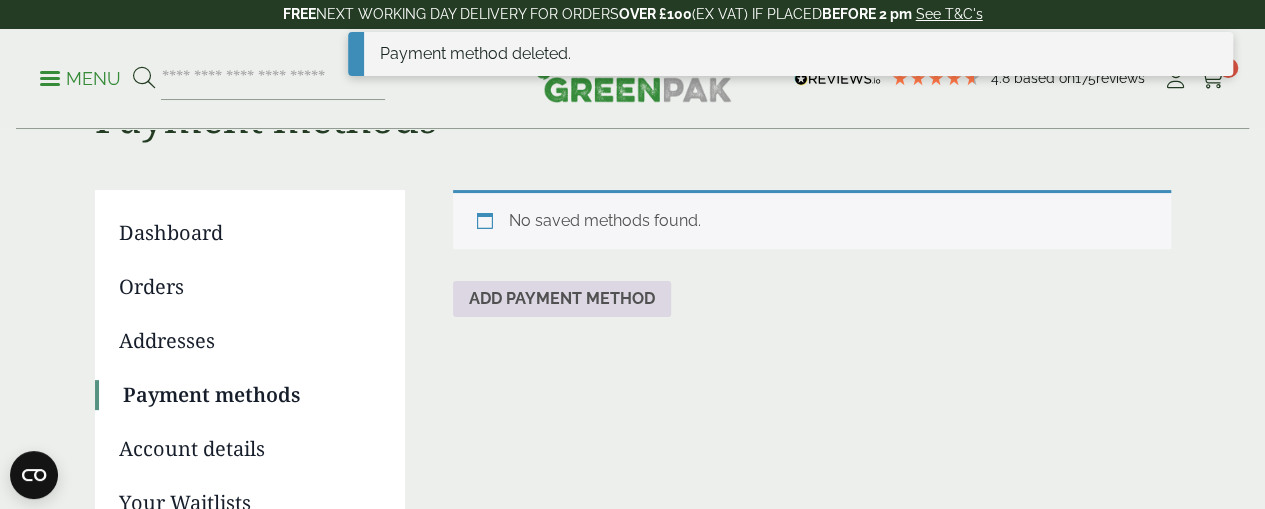 click on "Add payment method" at bounding box center [562, 299] 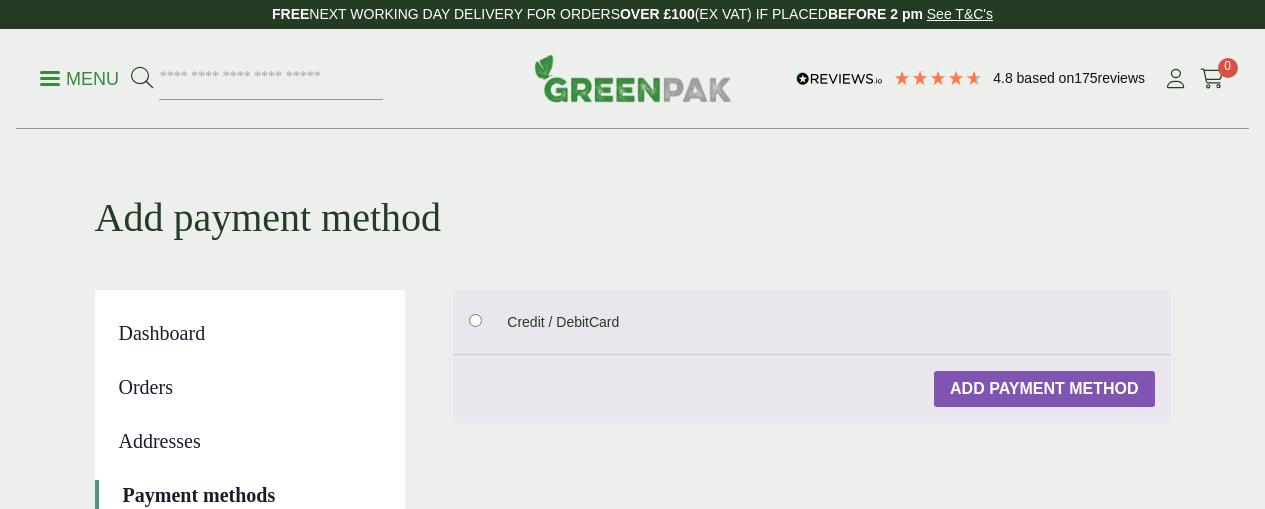 scroll, scrollTop: 0, scrollLeft: 0, axis: both 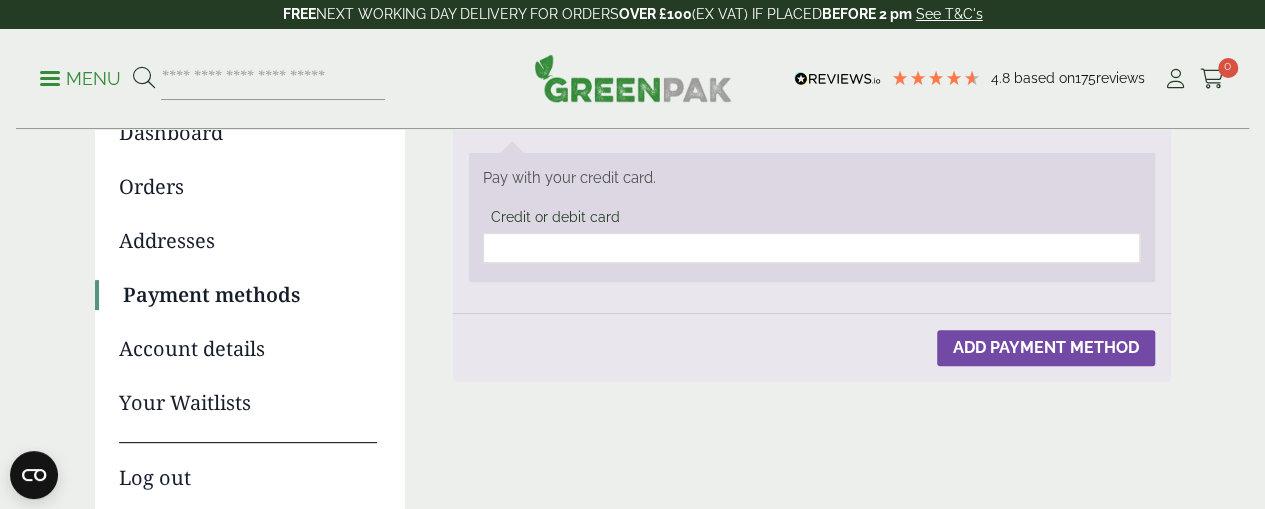 click on "Add payment method" at bounding box center [1046, 348] 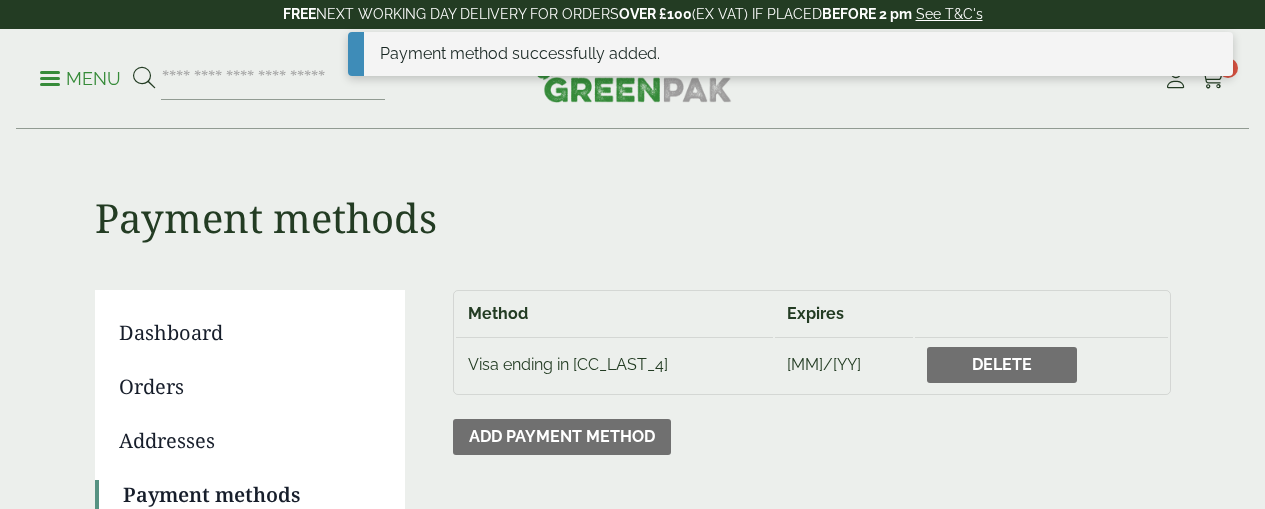 scroll, scrollTop: 0, scrollLeft: 0, axis: both 